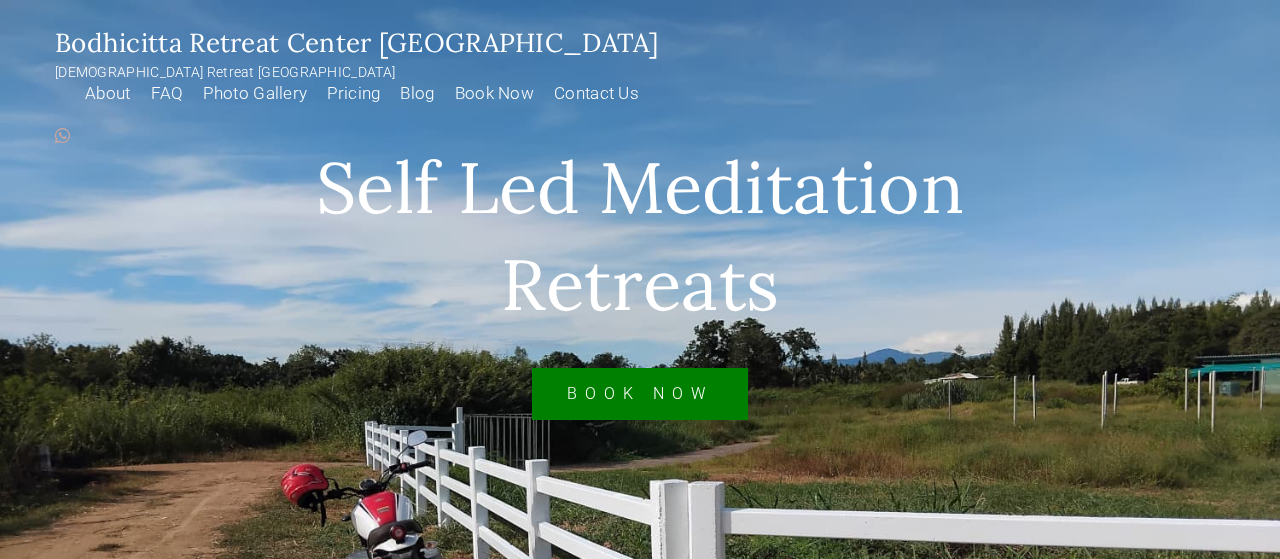 scroll, scrollTop: 0, scrollLeft: 0, axis: both 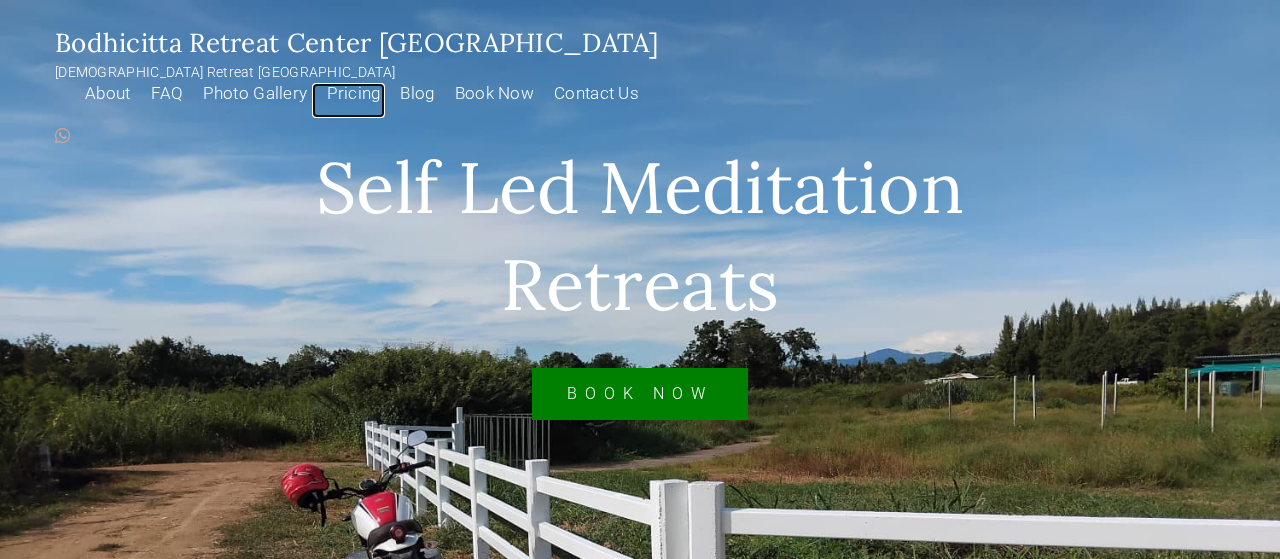click on "Pricing" at bounding box center (348, 100) 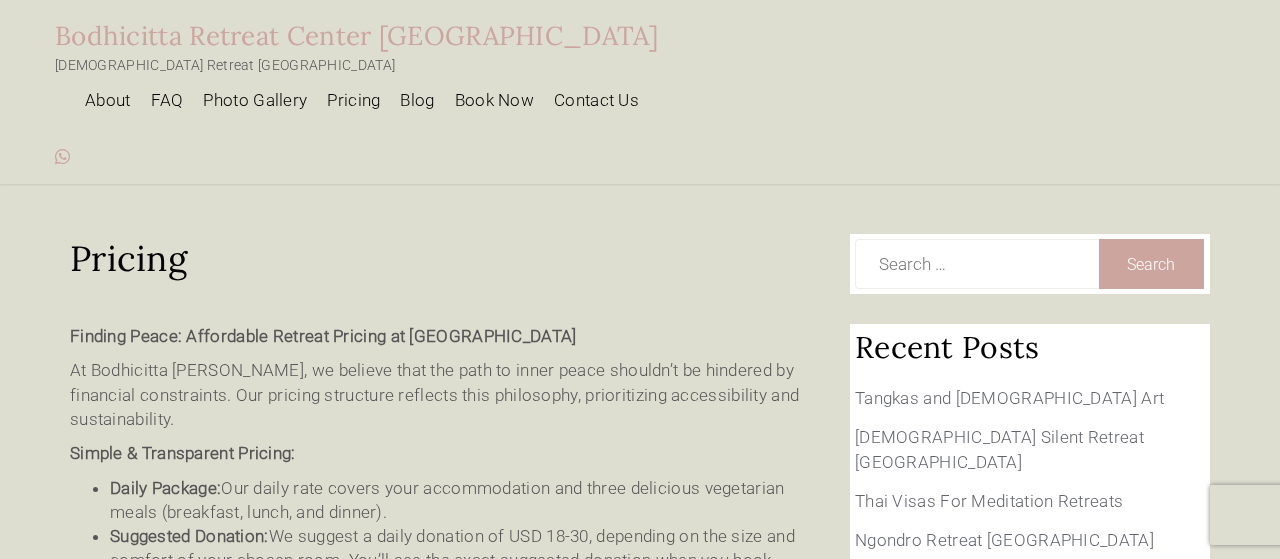 scroll, scrollTop: 0, scrollLeft: 0, axis: both 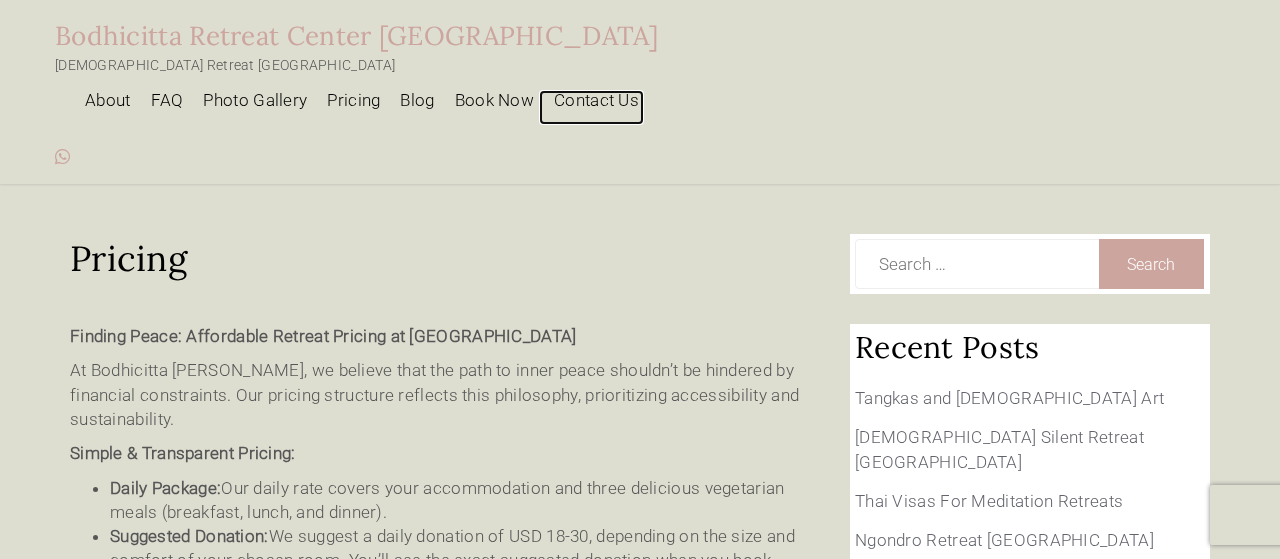 click on "Contact Us" at bounding box center [591, 107] 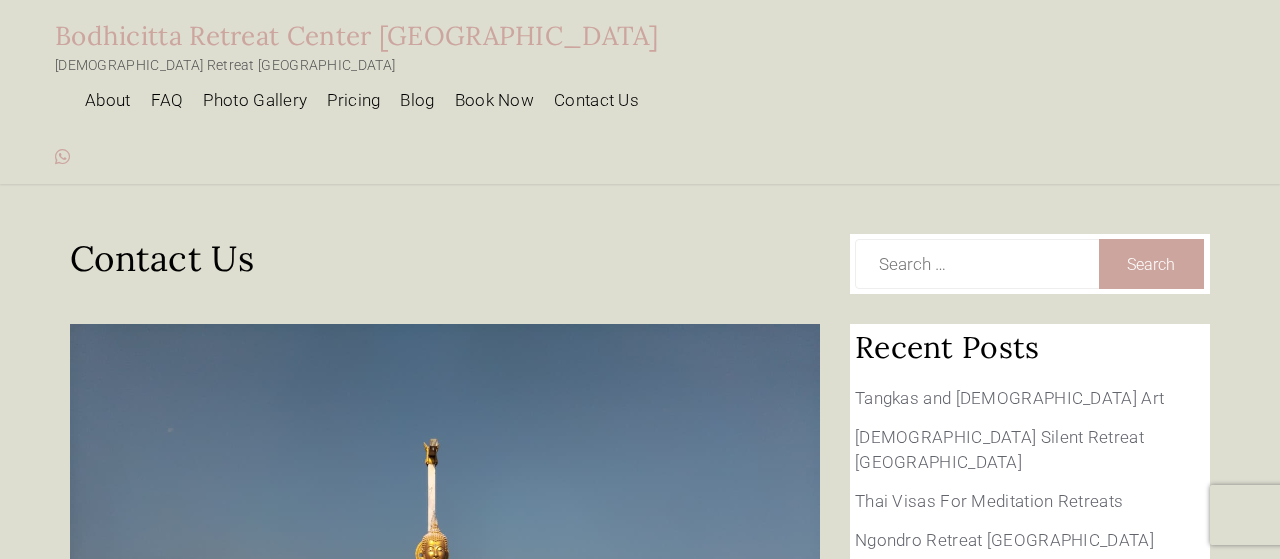 scroll, scrollTop: 0, scrollLeft: 0, axis: both 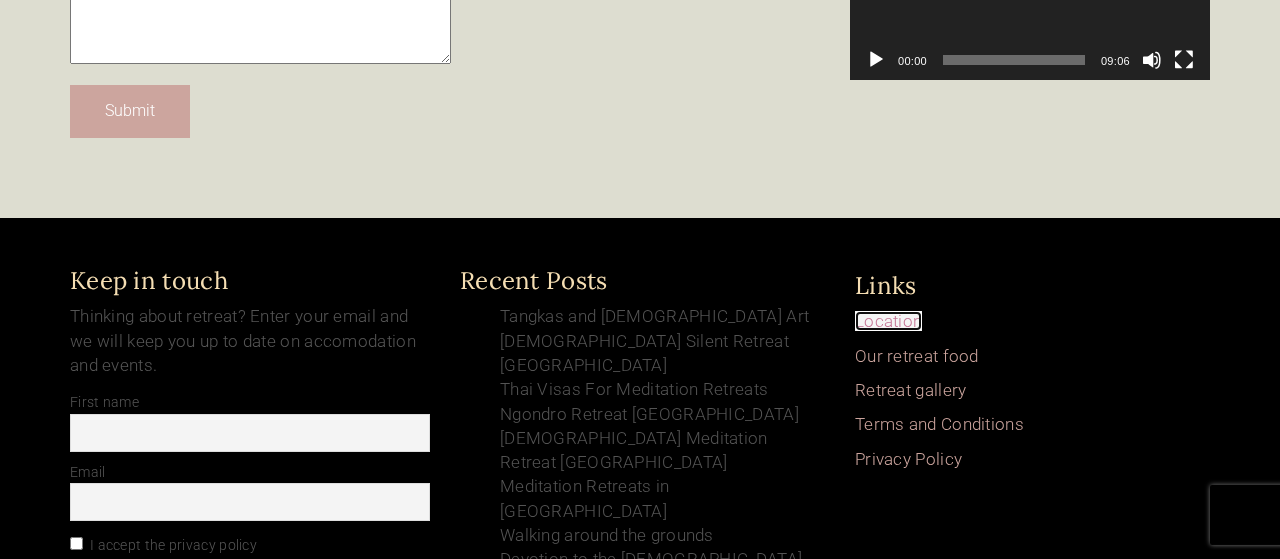 click on "Location" at bounding box center (888, 321) 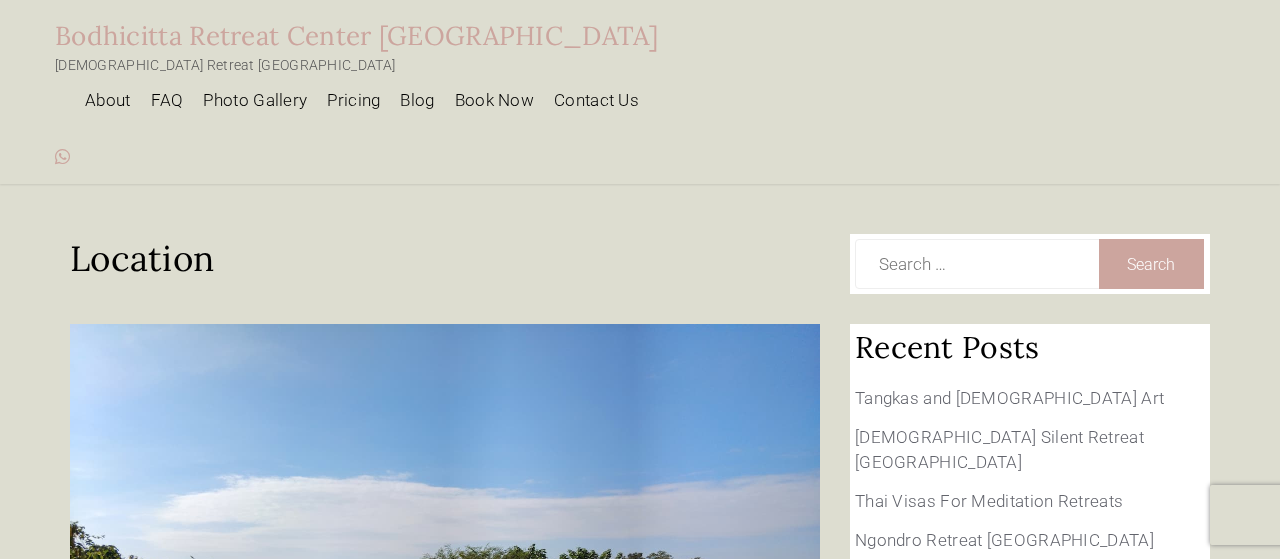 scroll, scrollTop: 0, scrollLeft: 0, axis: both 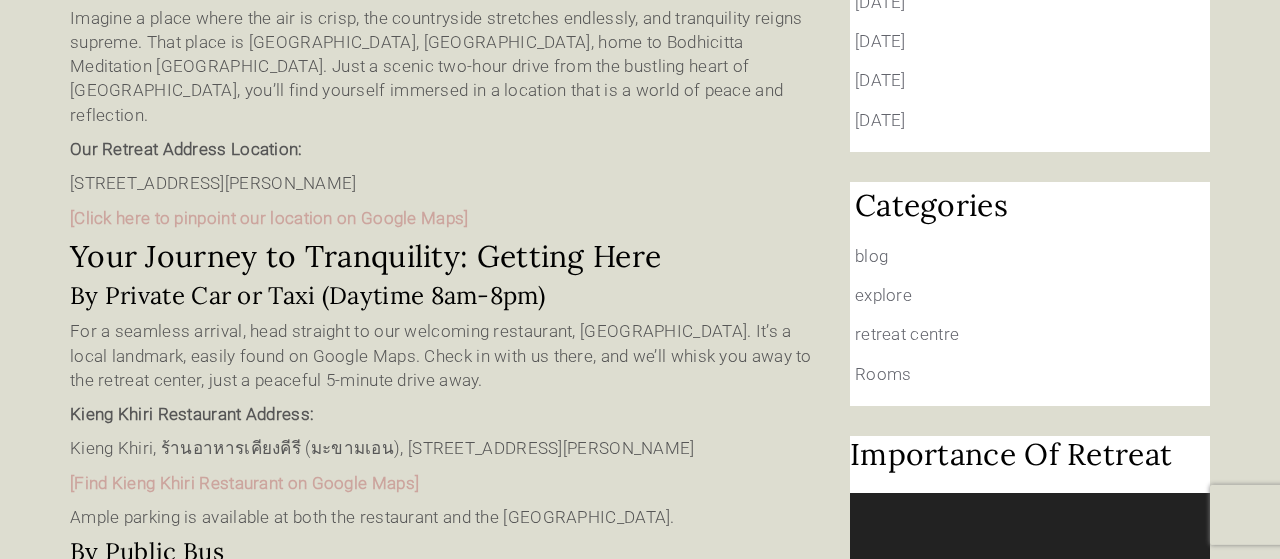 click on "[Click here to pinpoint our location on Google Maps]" at bounding box center [445, 218] 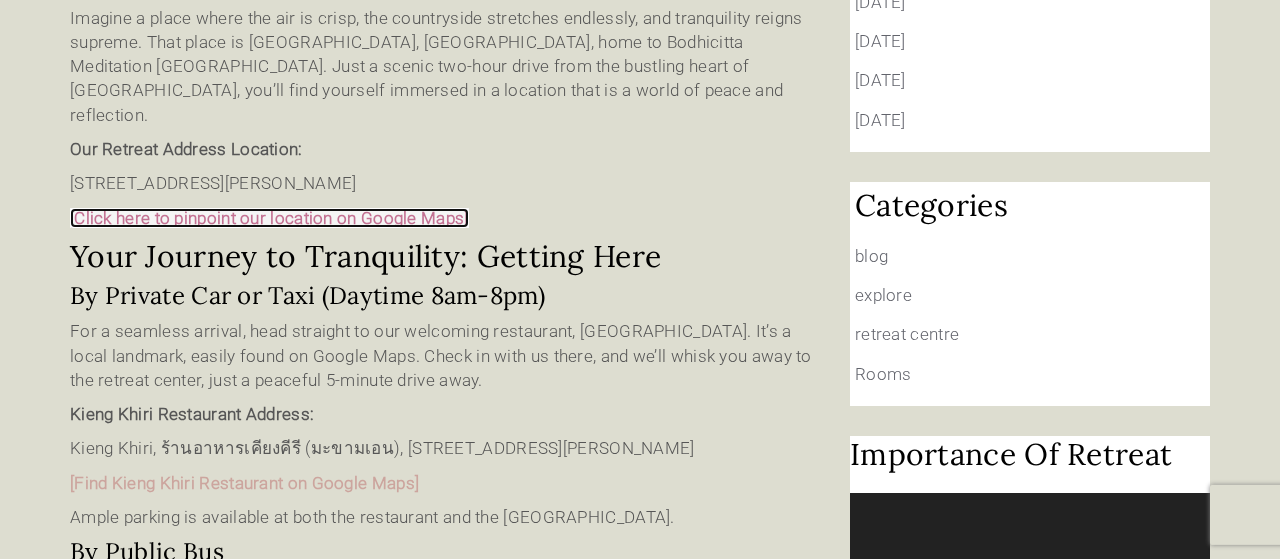 click on "[Click here to pinpoint our location on Google Maps]" at bounding box center (269, 218) 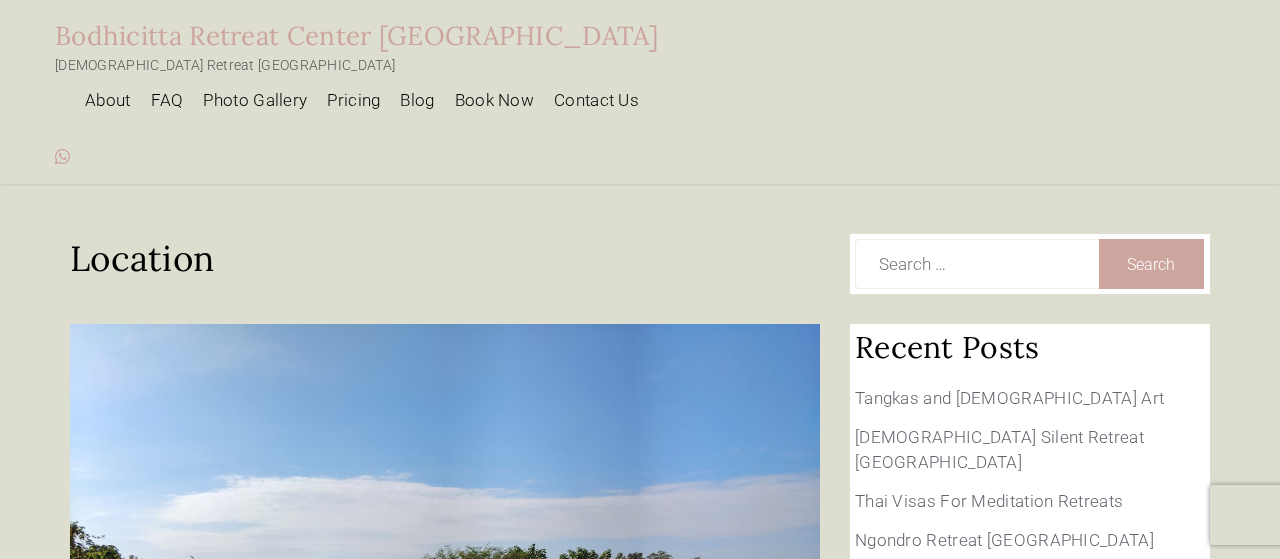 scroll, scrollTop: 975, scrollLeft: 0, axis: vertical 